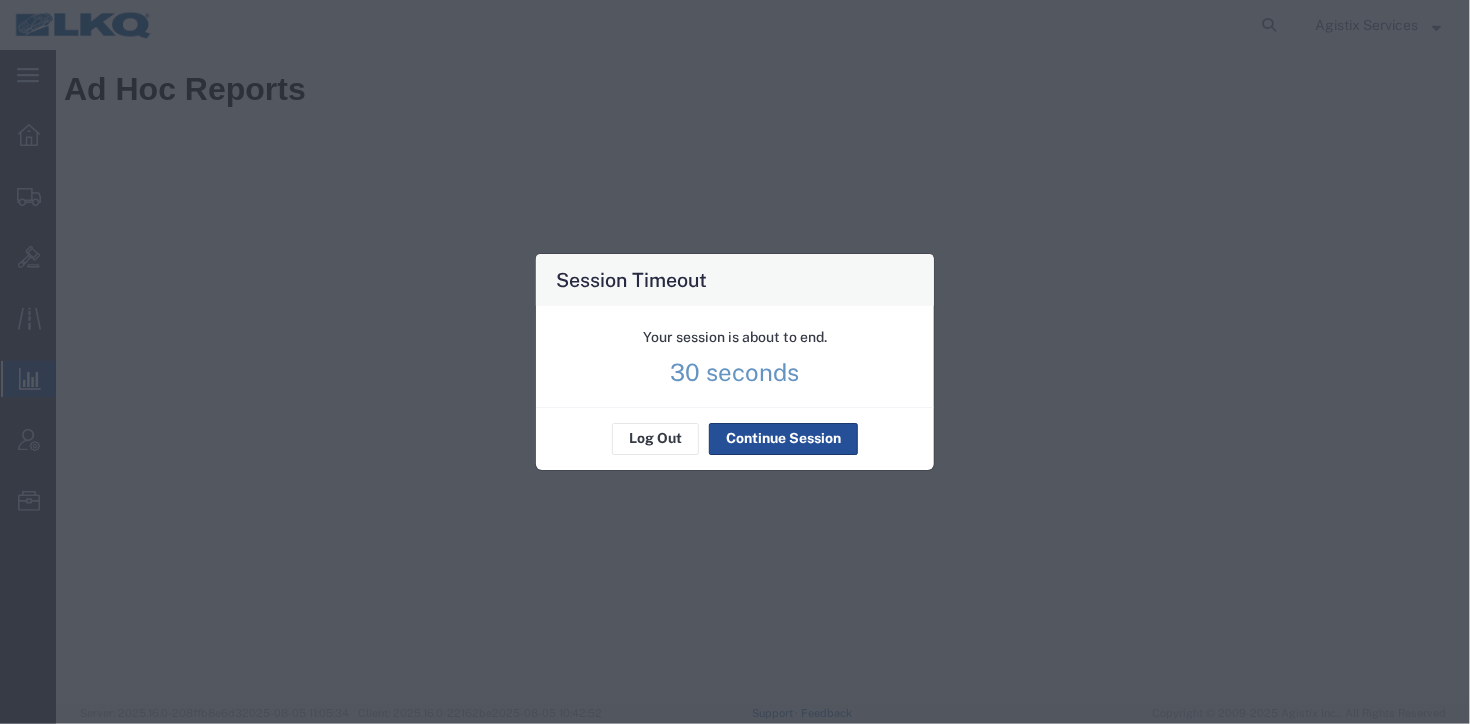 scroll, scrollTop: 0, scrollLeft: 0, axis: both 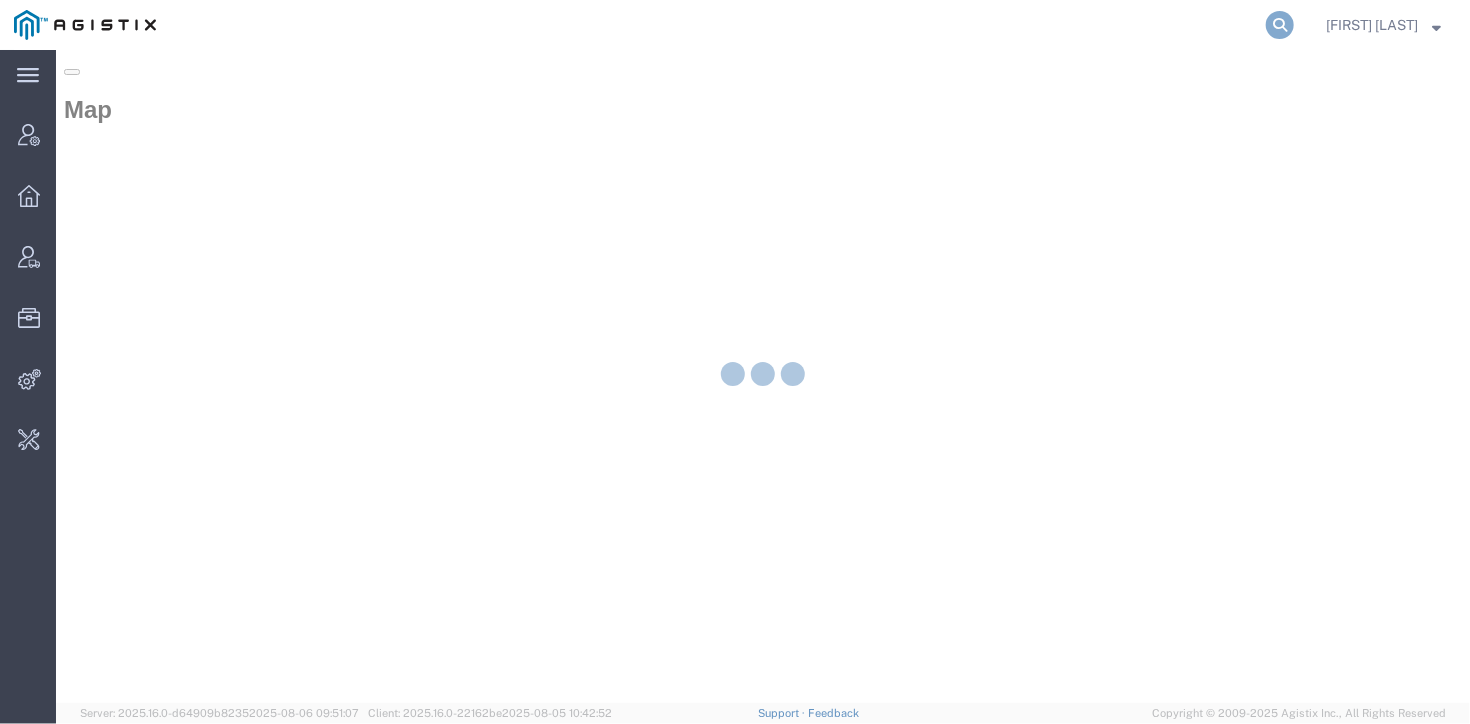 click 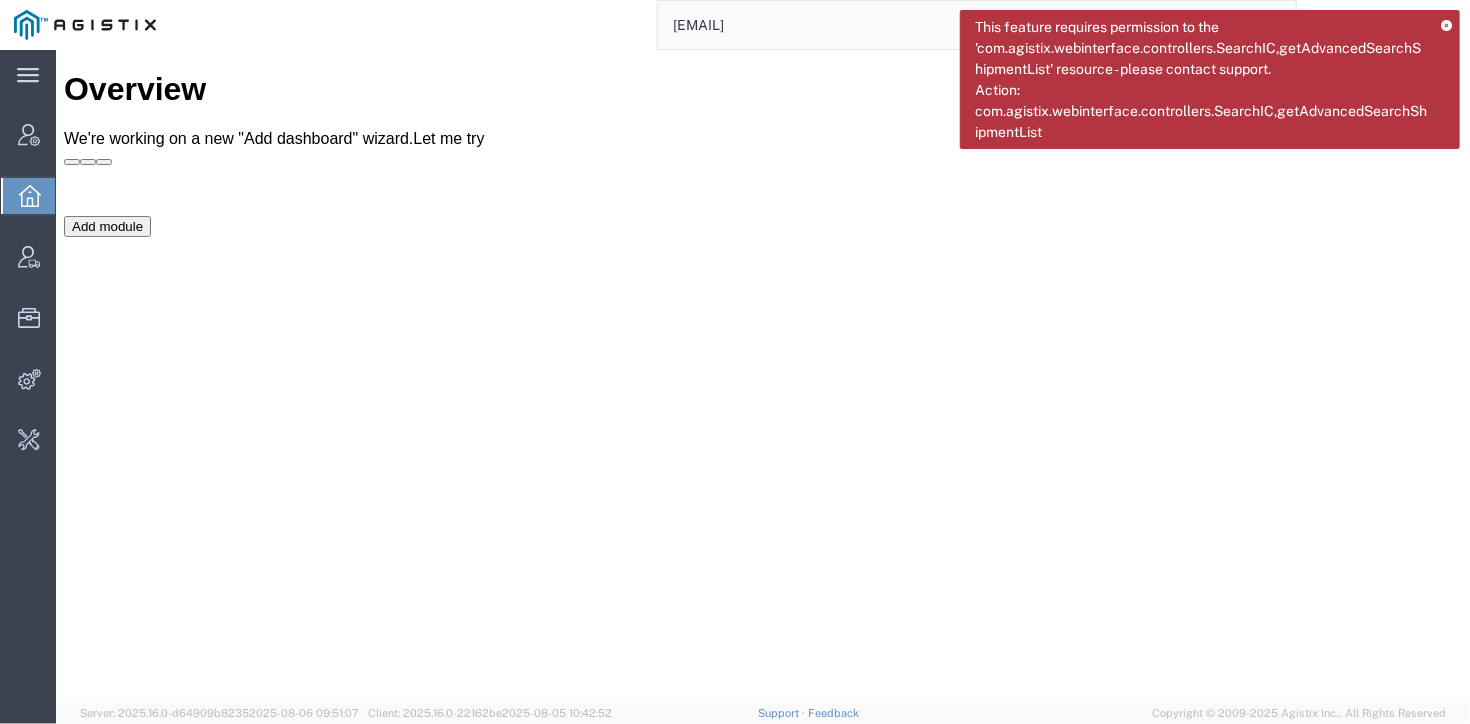 type on "alobo@pgwautoglass.com" 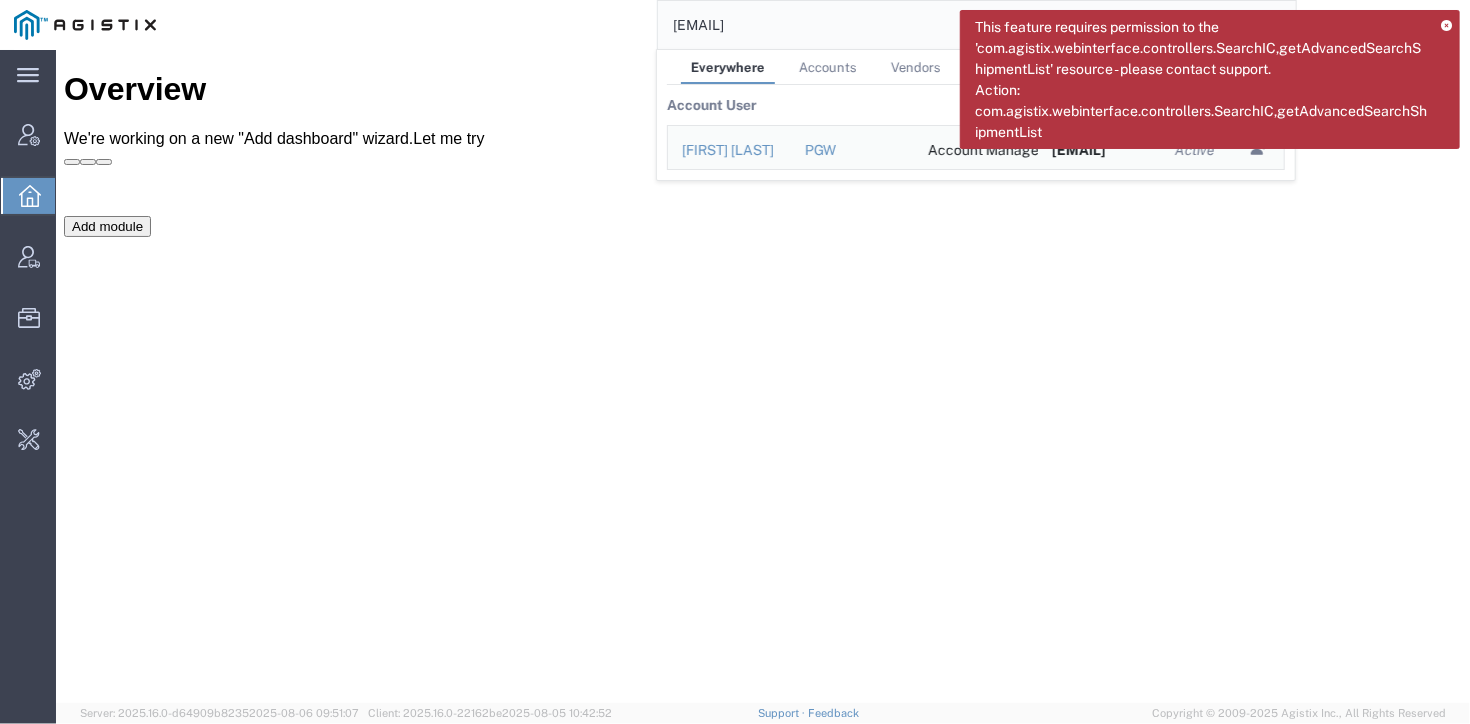 click 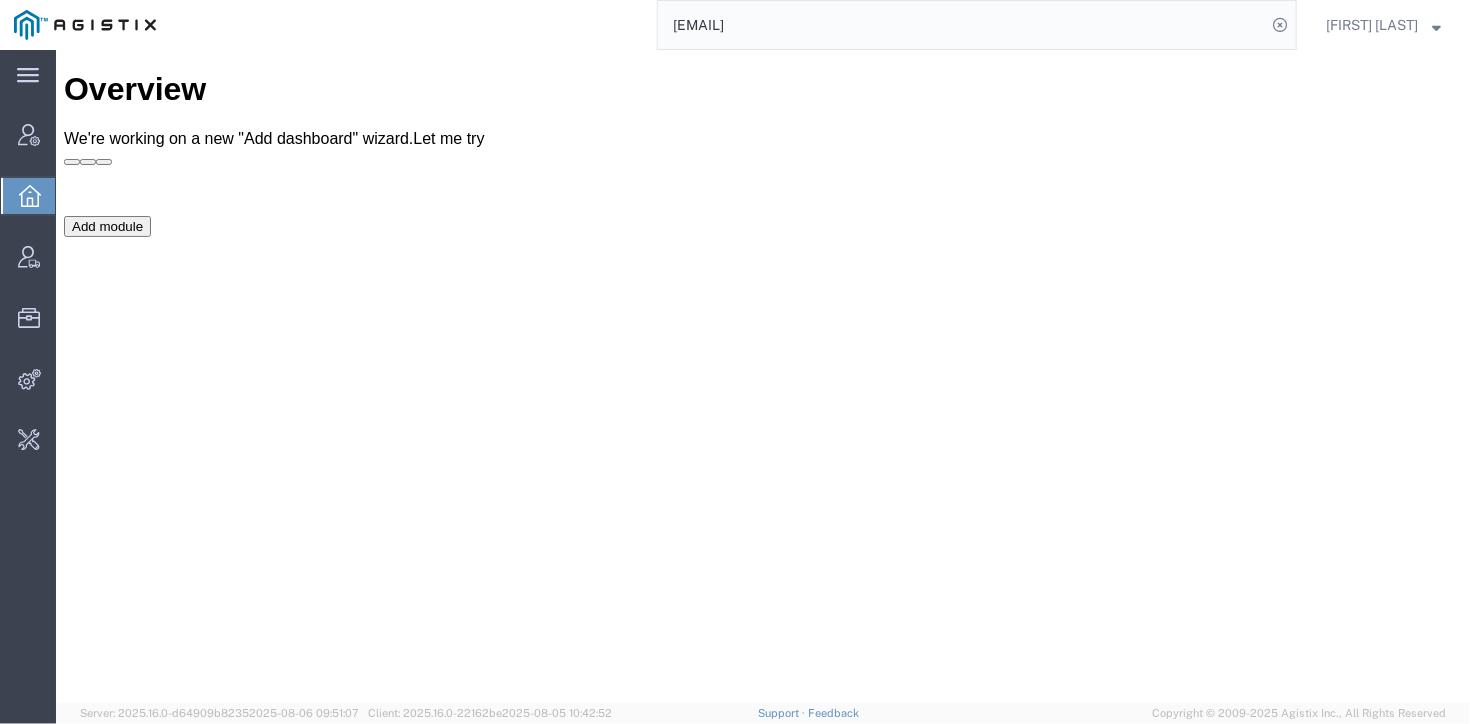 click on "alobo@pgwautoglass.com" 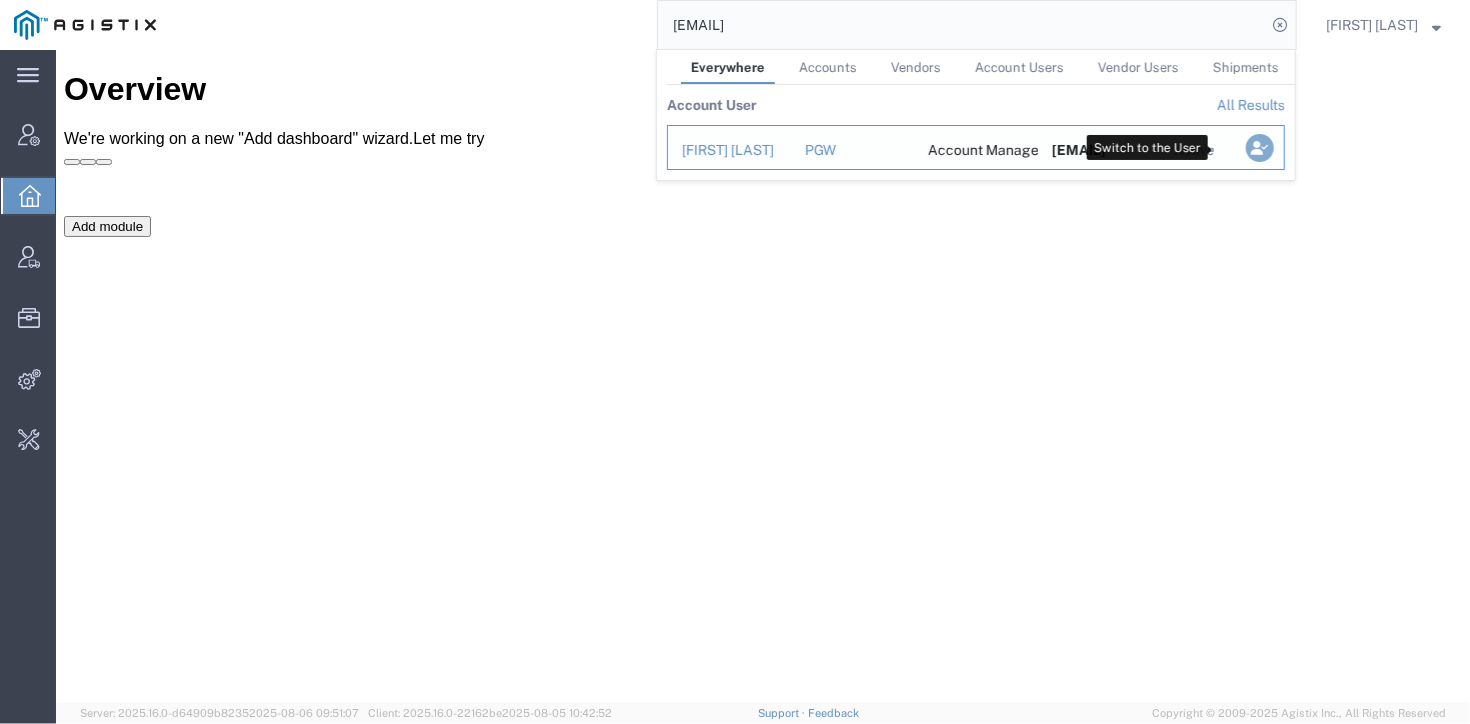 click at bounding box center [1260, 148] 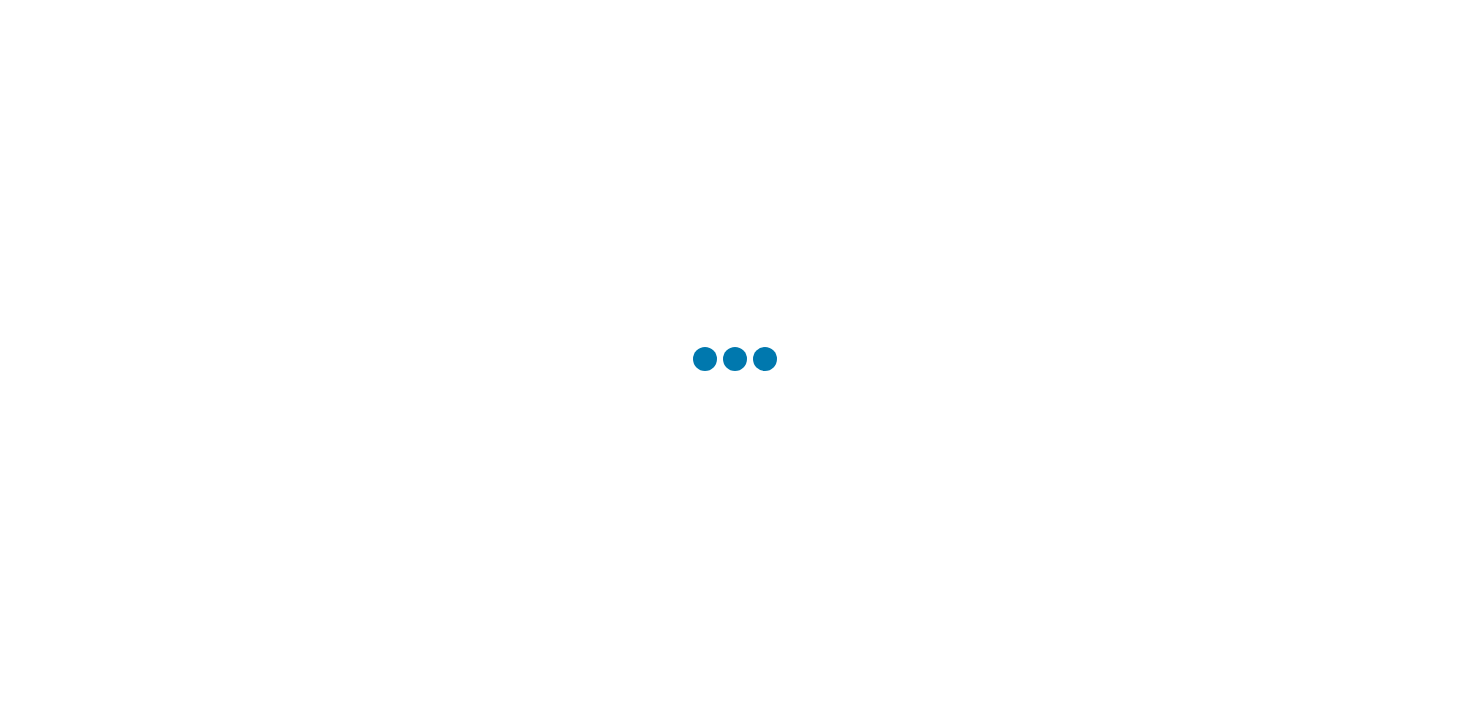 scroll, scrollTop: 0, scrollLeft: 0, axis: both 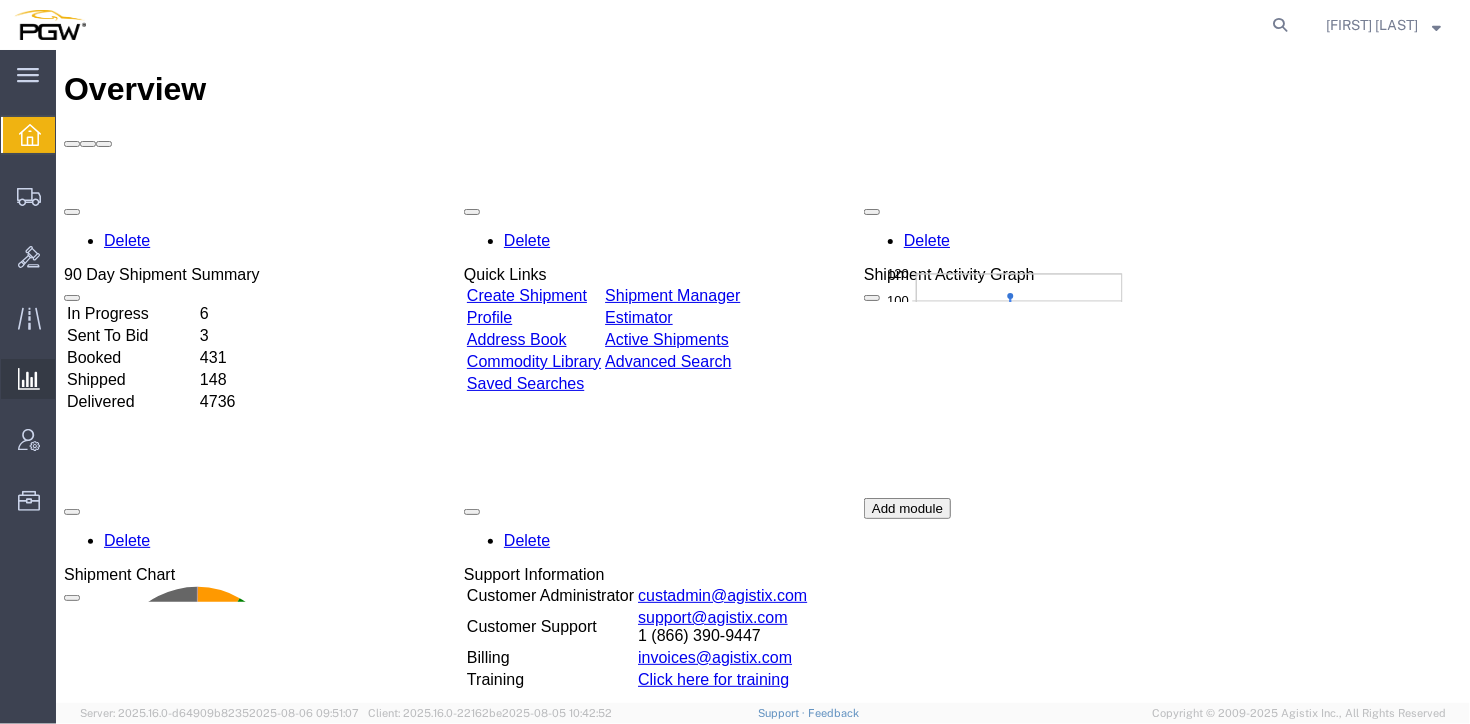 click on "Analytics" 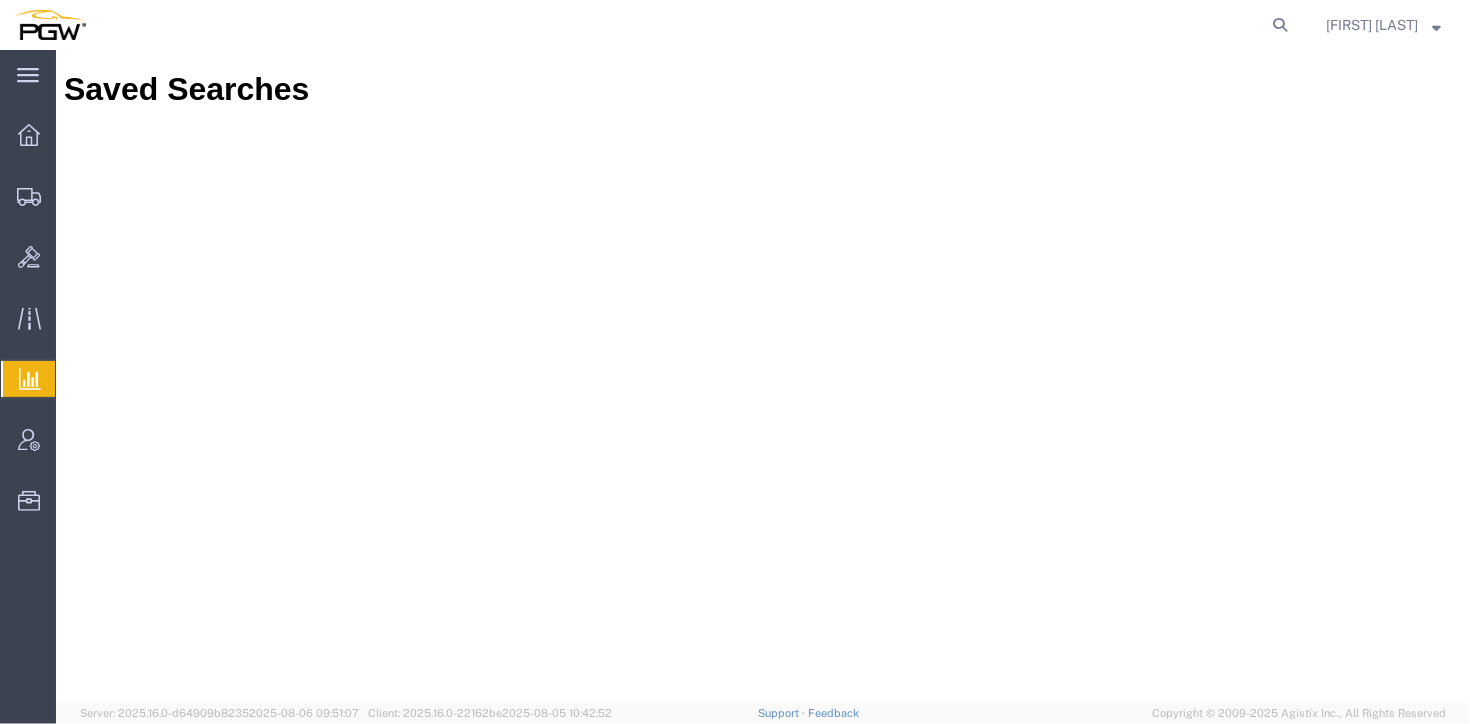click on "Aldren Lobo" 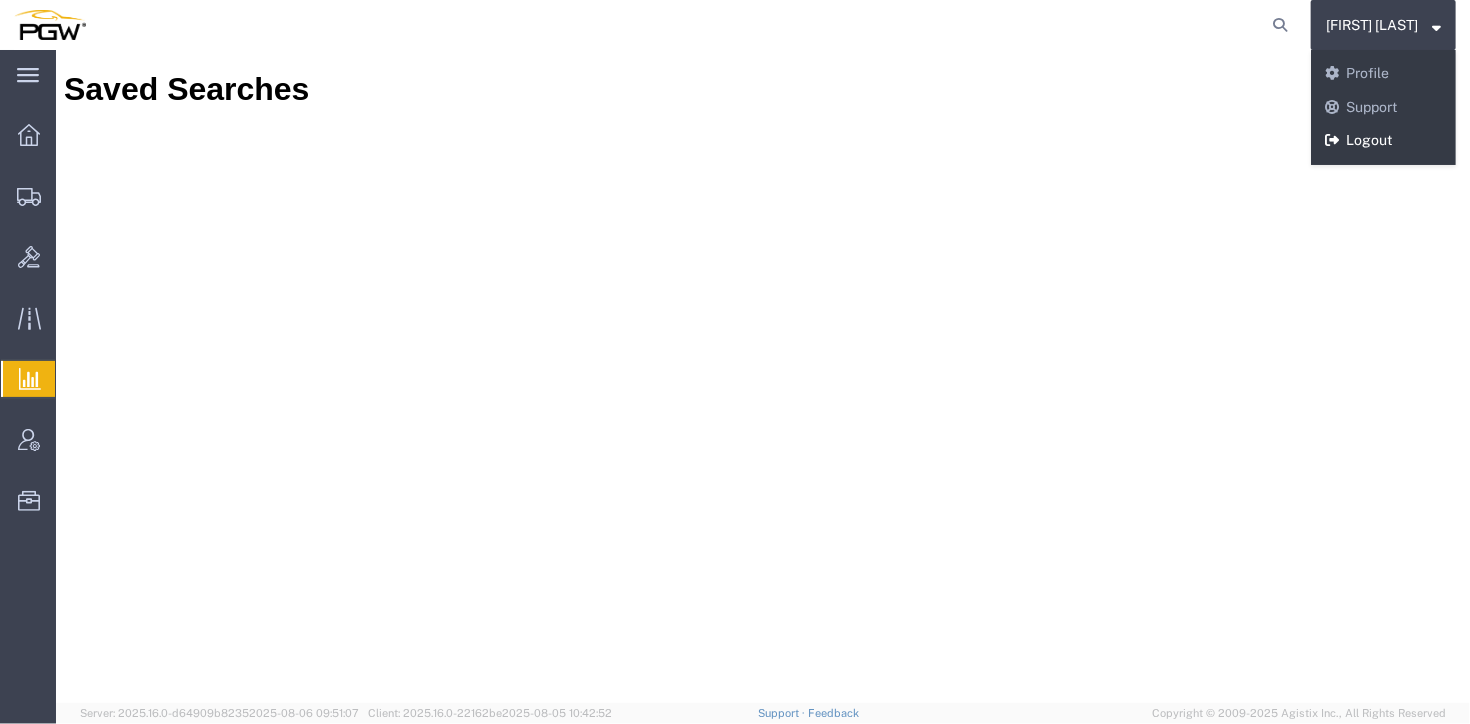 click on "Logout" 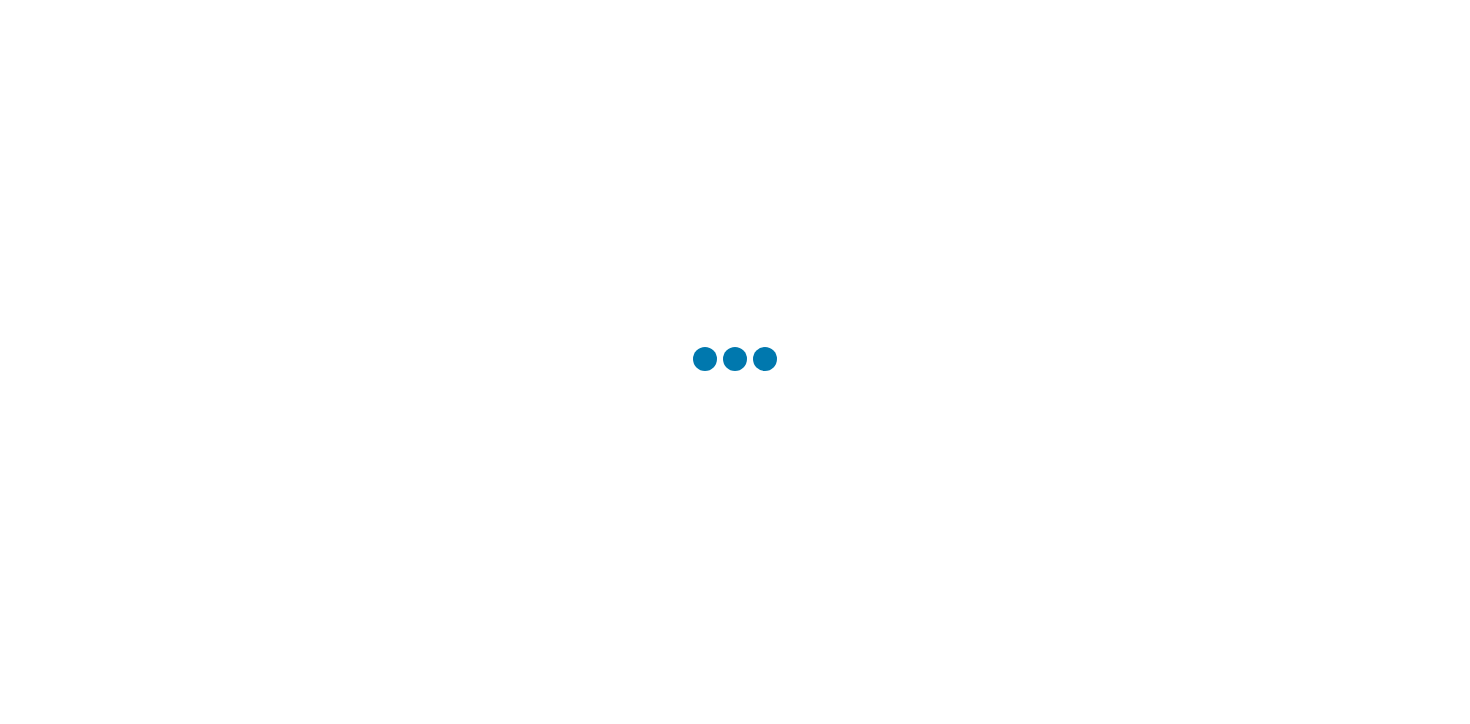 scroll, scrollTop: 0, scrollLeft: 0, axis: both 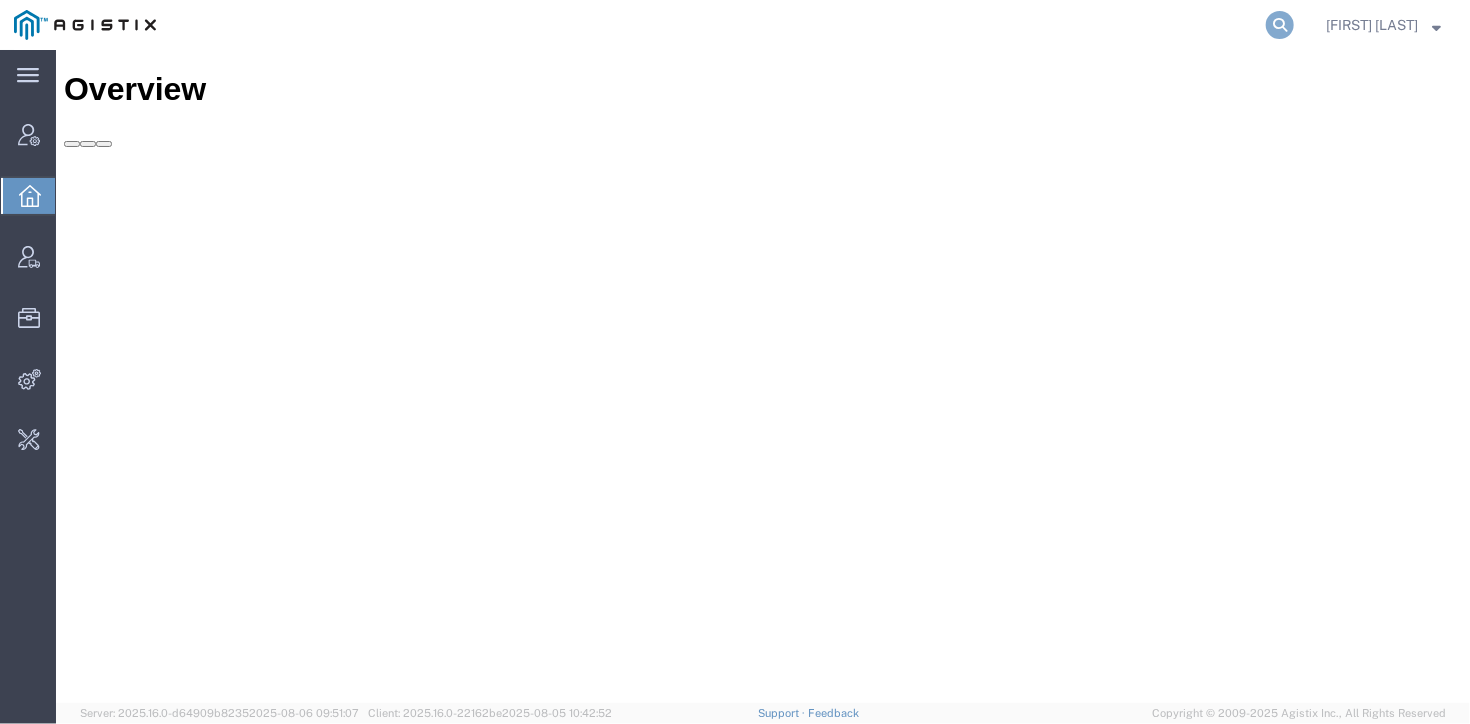 click 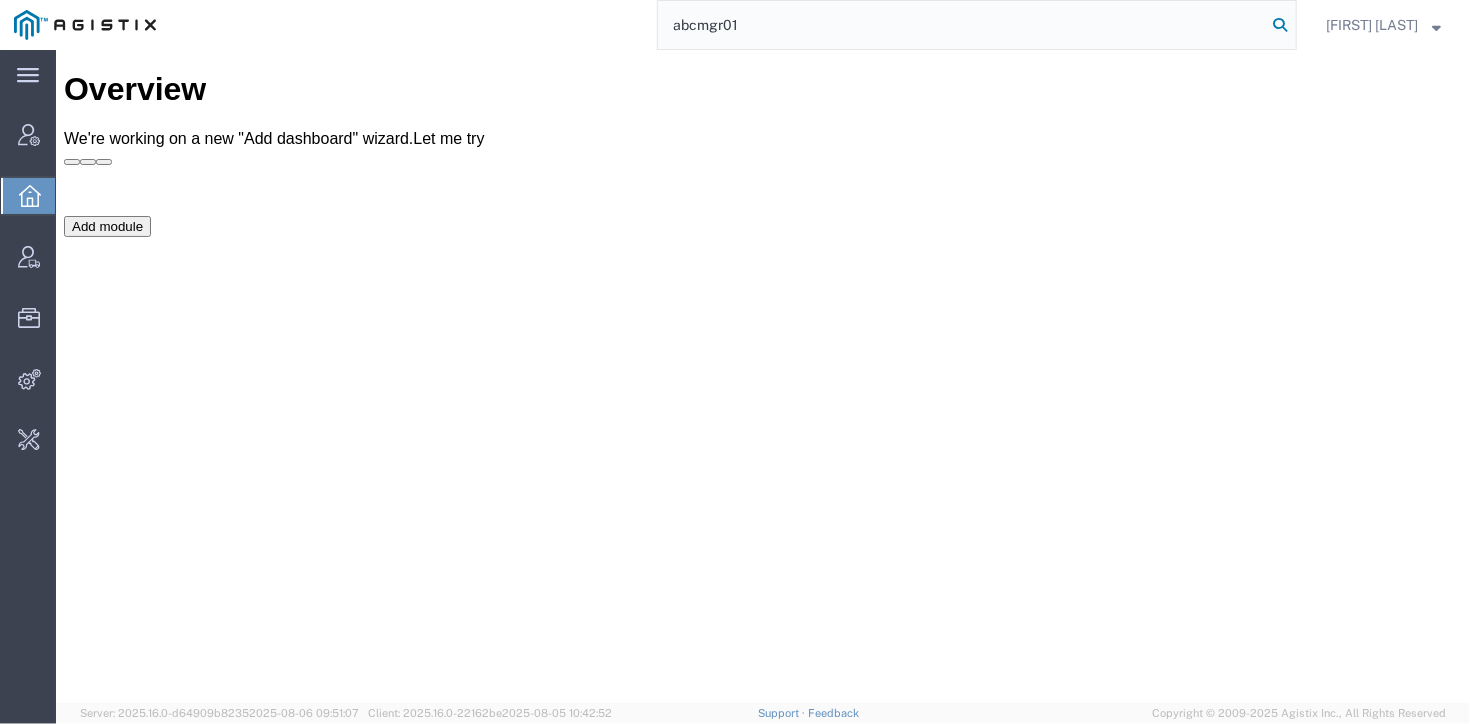 type on "abcmgr01" 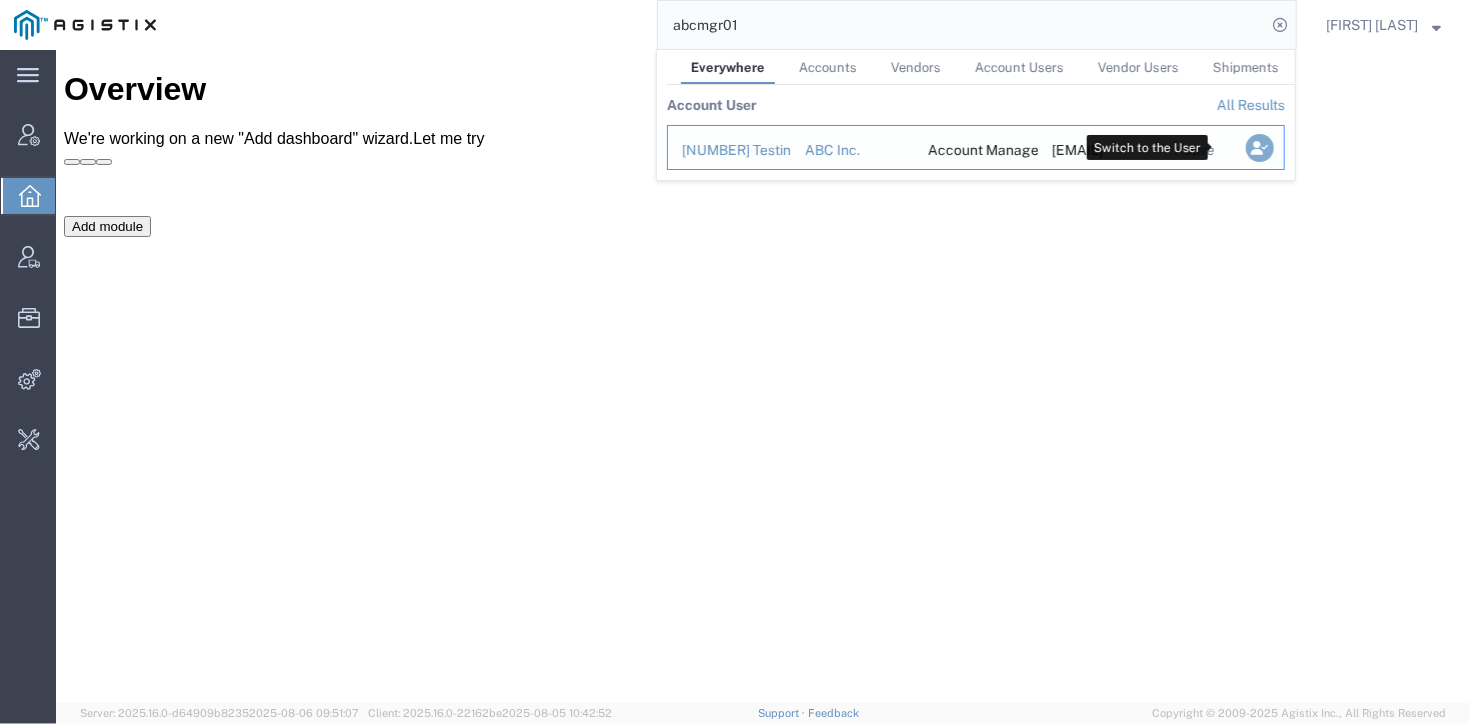 click at bounding box center (1260, 148) 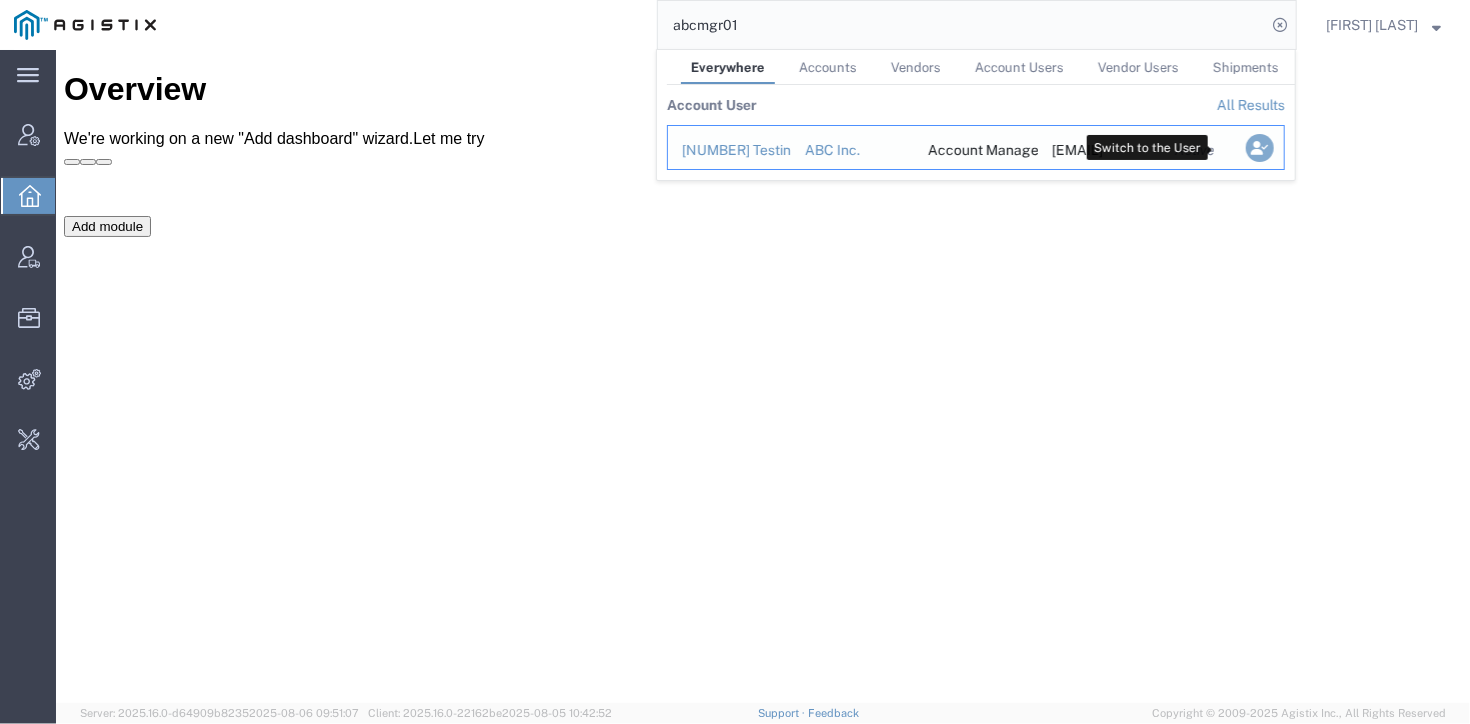 click at bounding box center (1260, 148) 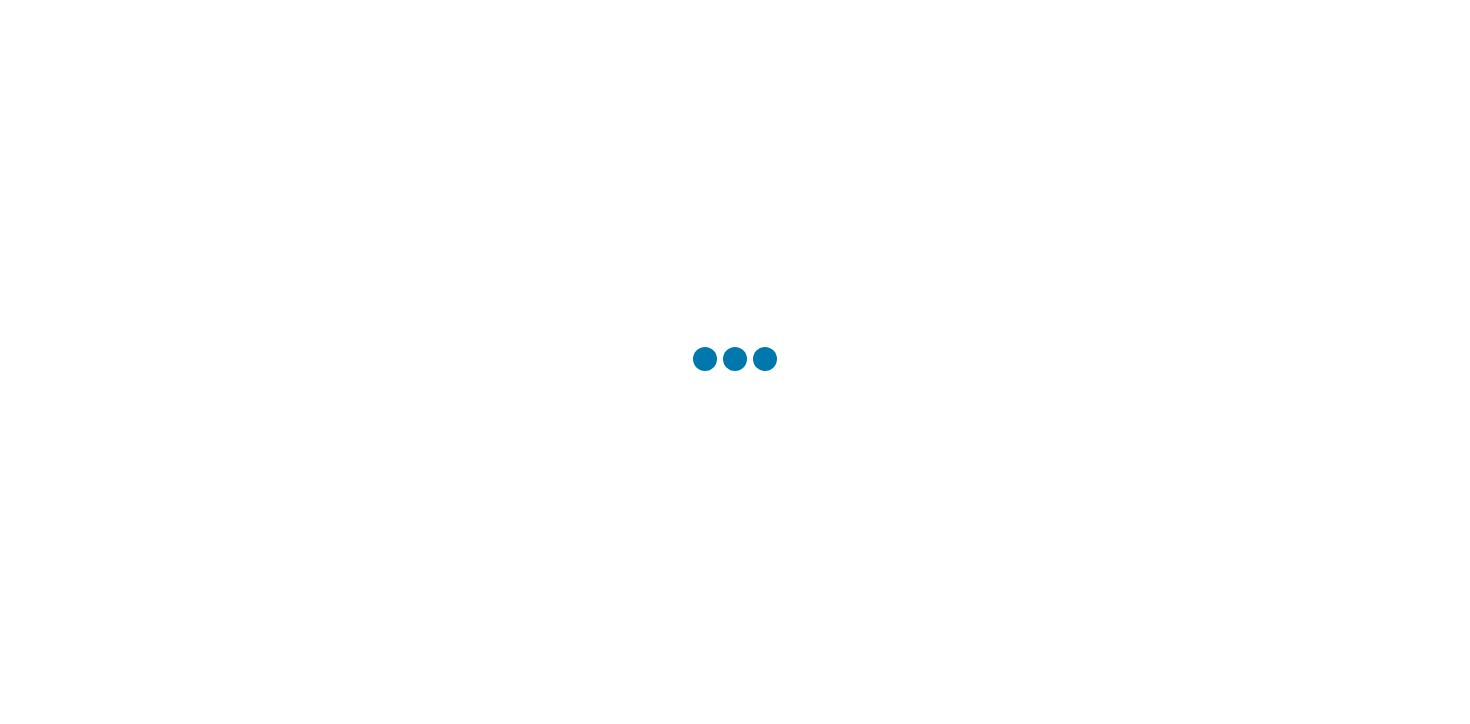 scroll, scrollTop: 0, scrollLeft: 0, axis: both 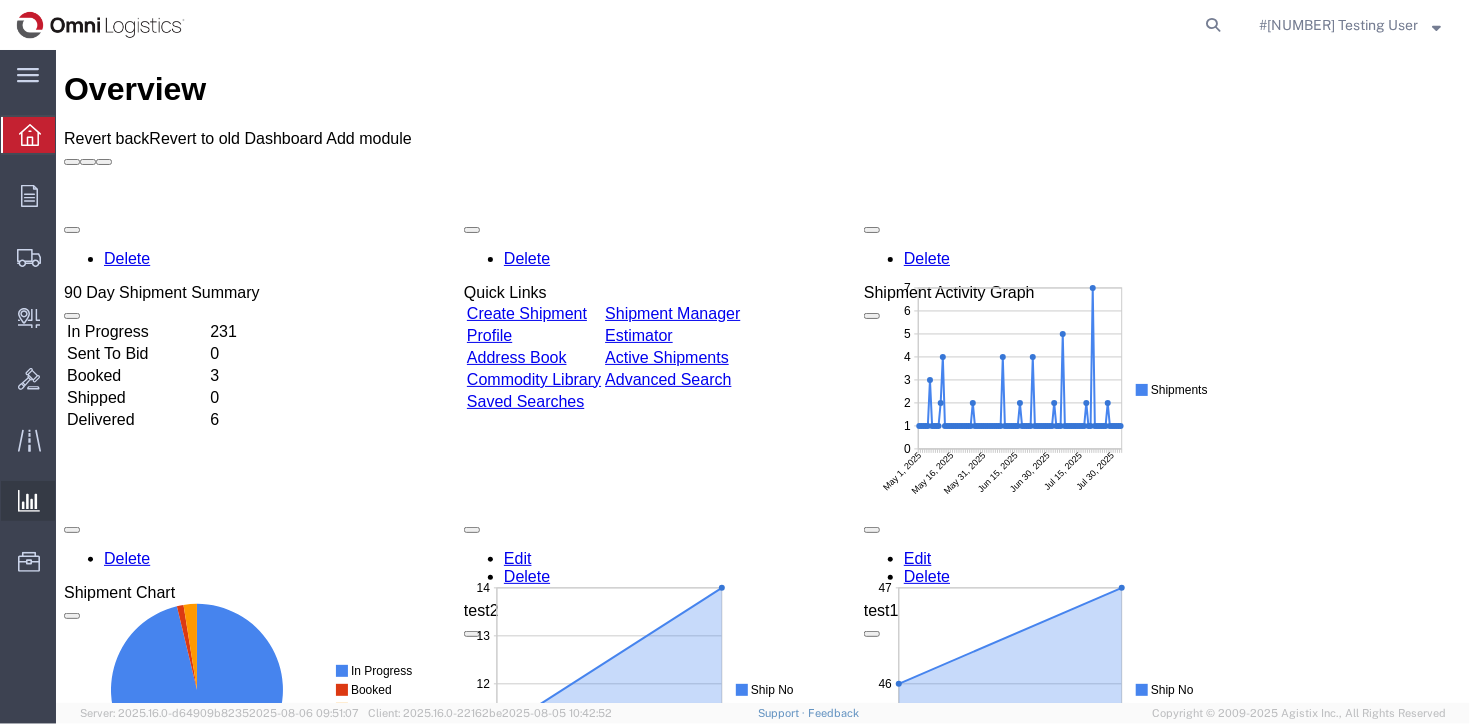 click on "Analytics" 